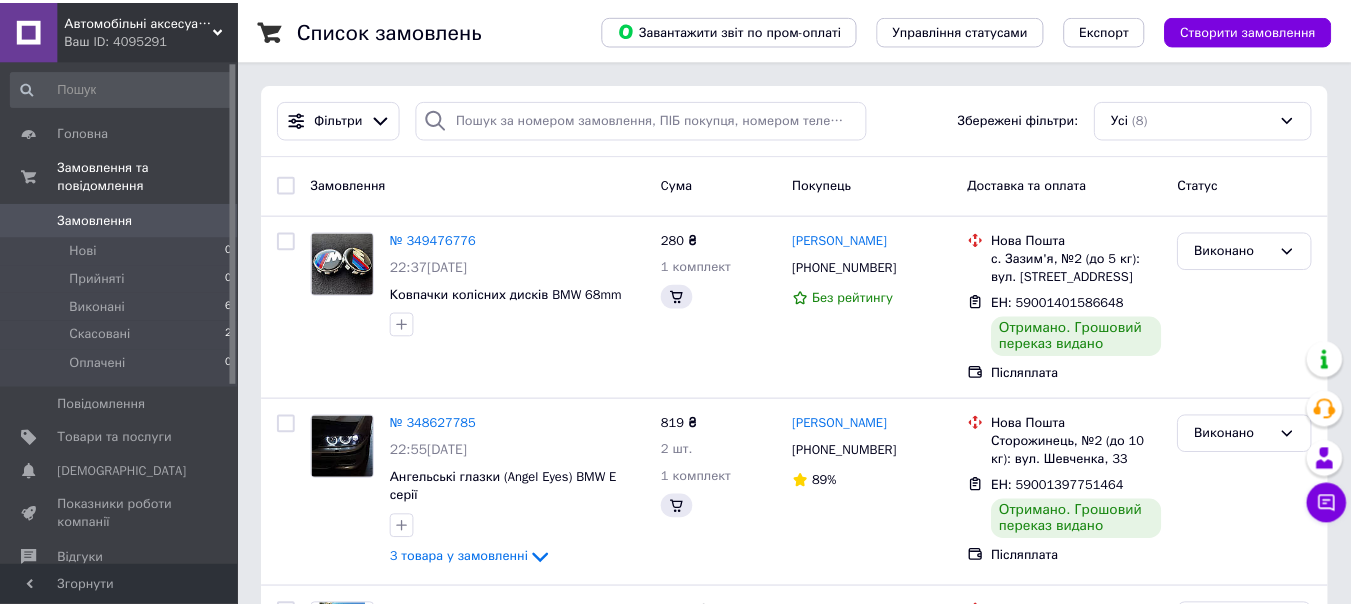 scroll, scrollTop: 0, scrollLeft: 0, axis: both 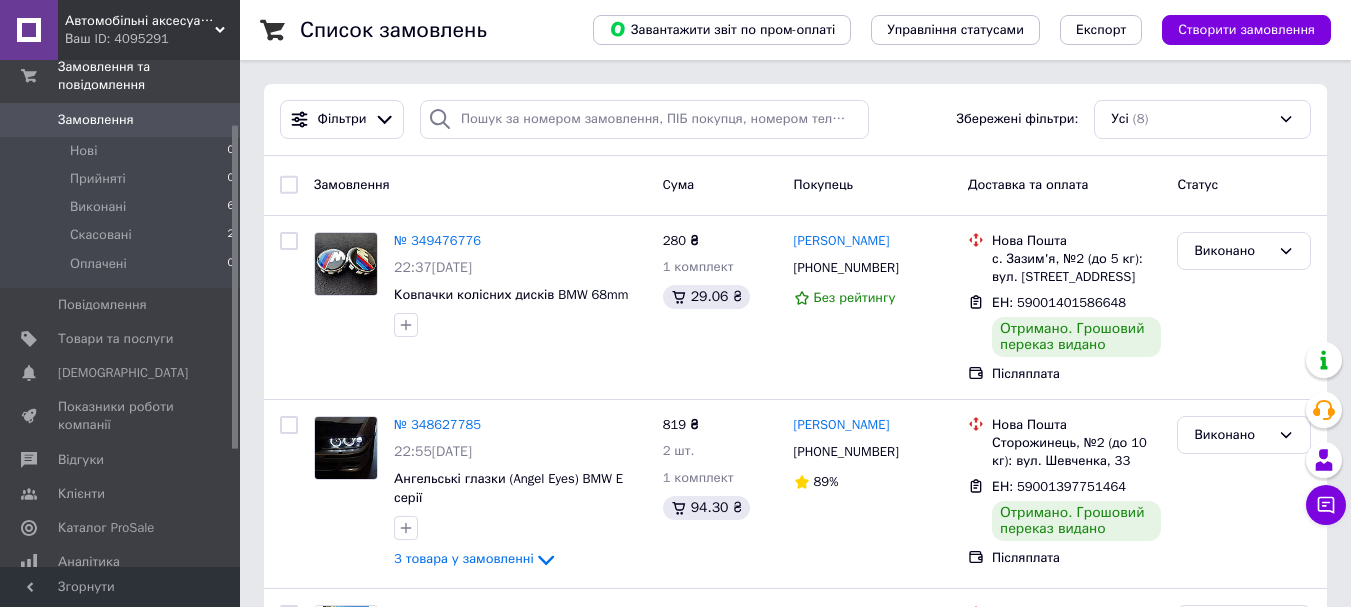 click on "Автомобільні аксесуари Ваш ID: 4095291" at bounding box center [149, 30] 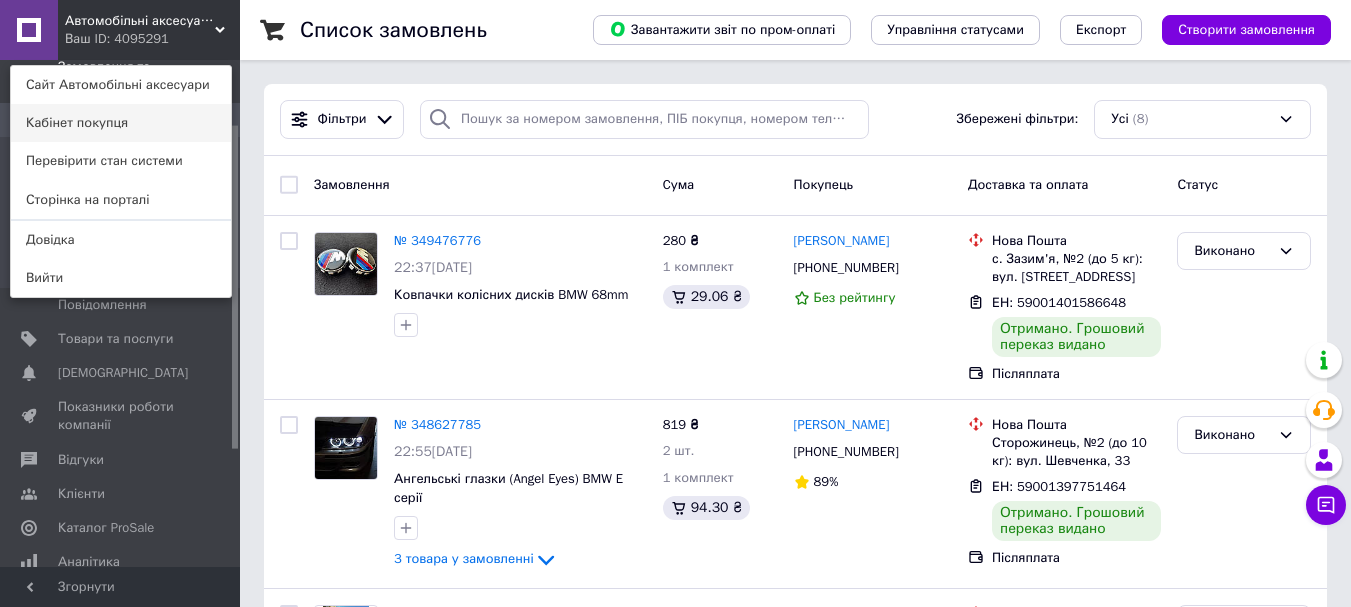 click on "Кабінет покупця" at bounding box center (121, 123) 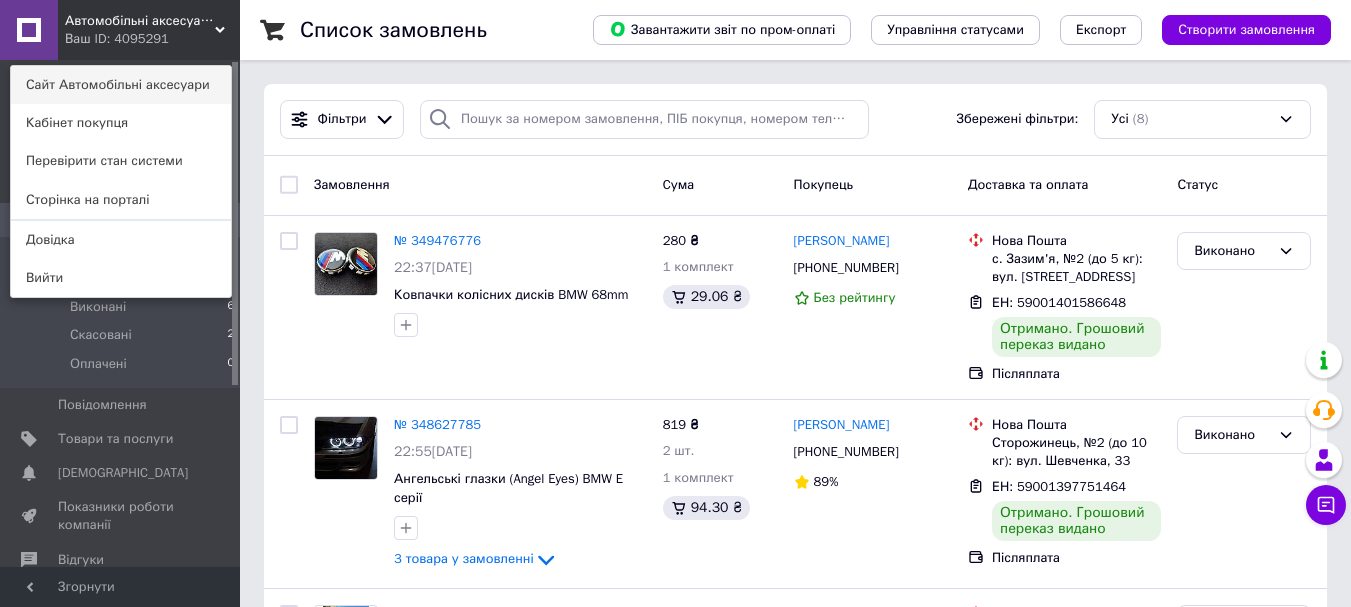 scroll, scrollTop: 0, scrollLeft: 0, axis: both 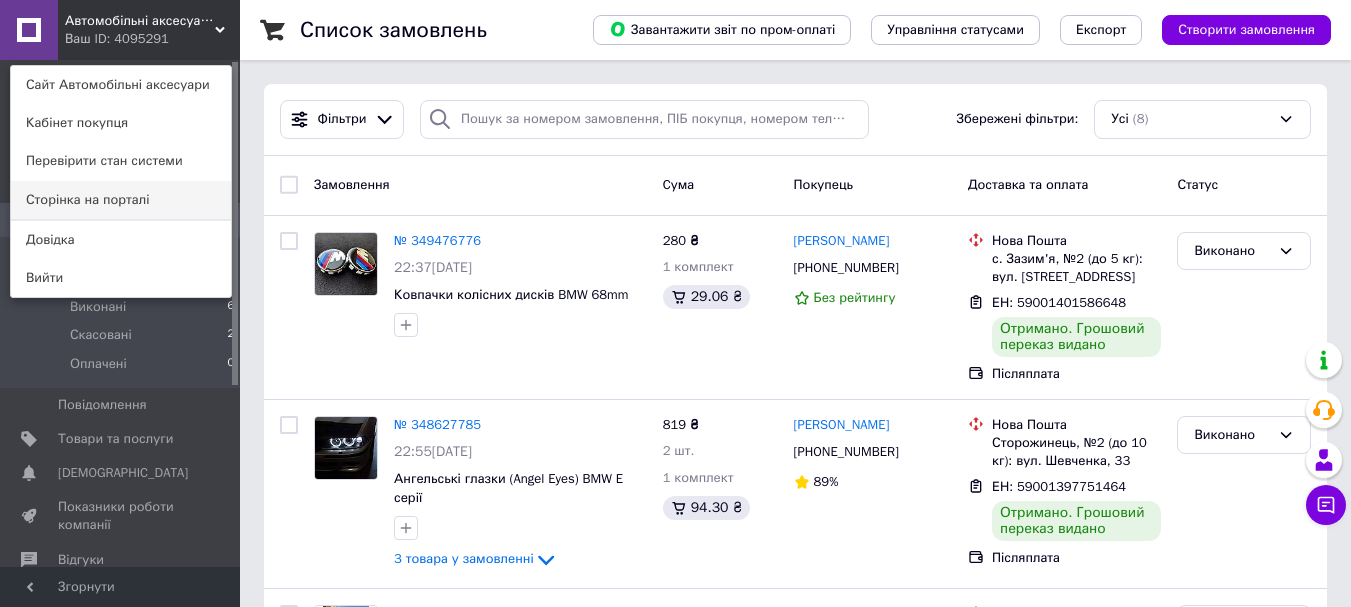 click on "Сторінка на порталі" at bounding box center (121, 200) 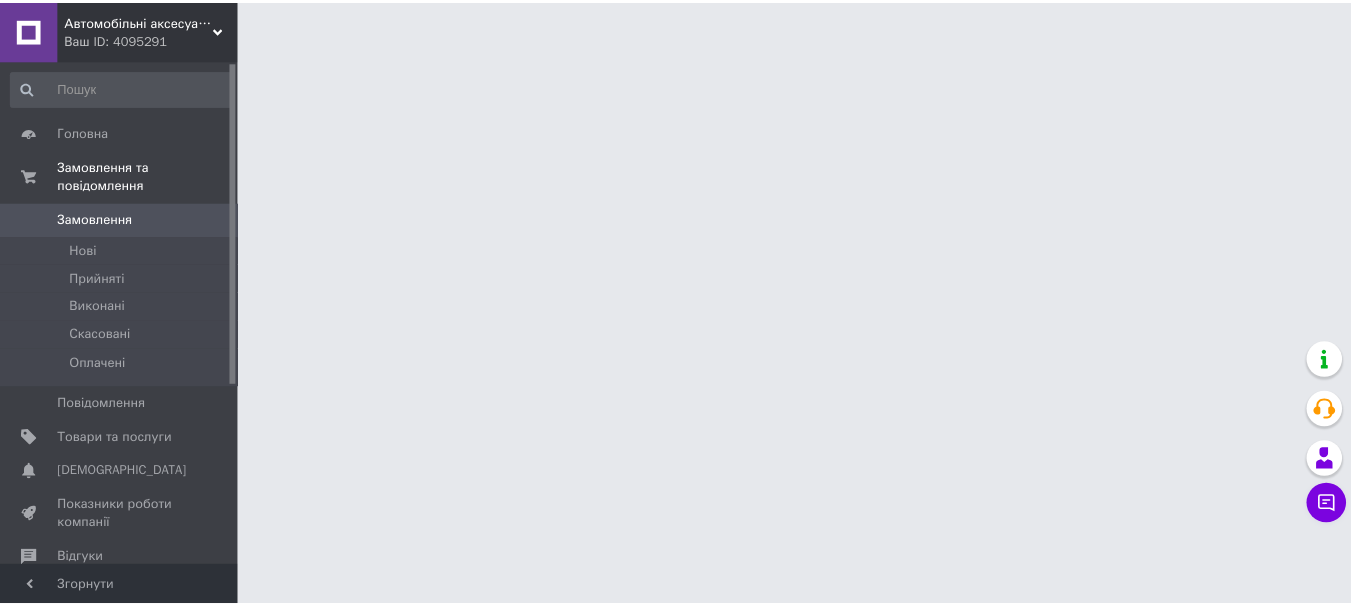 scroll, scrollTop: 0, scrollLeft: 0, axis: both 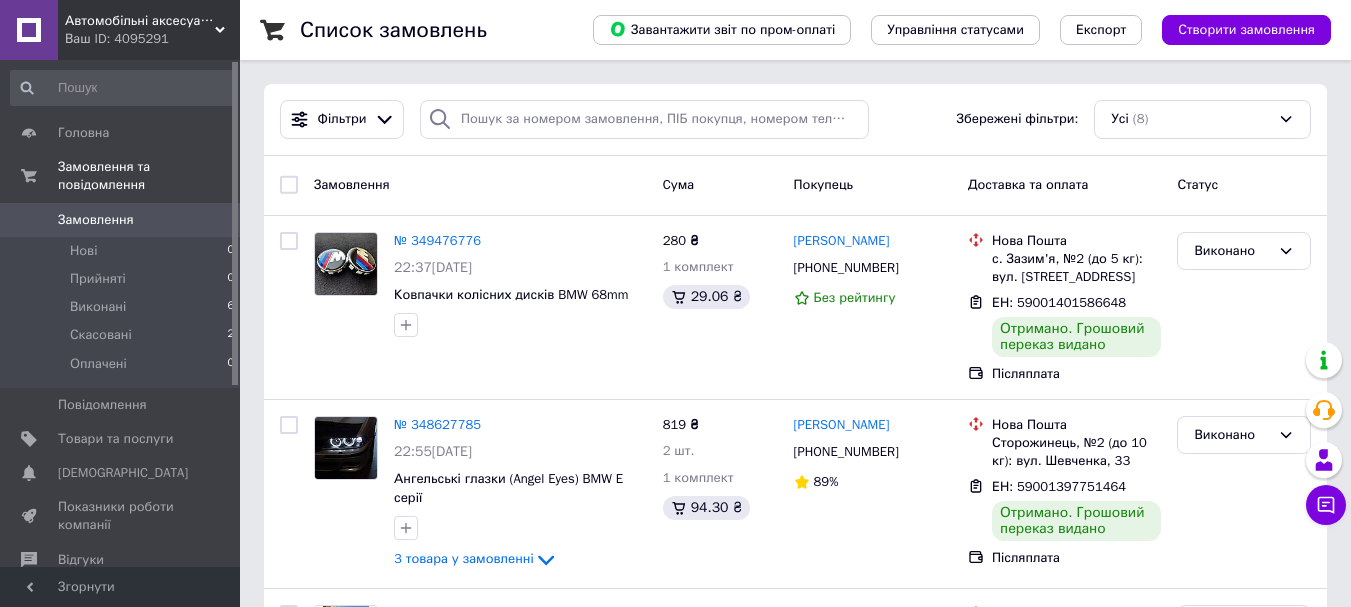 click 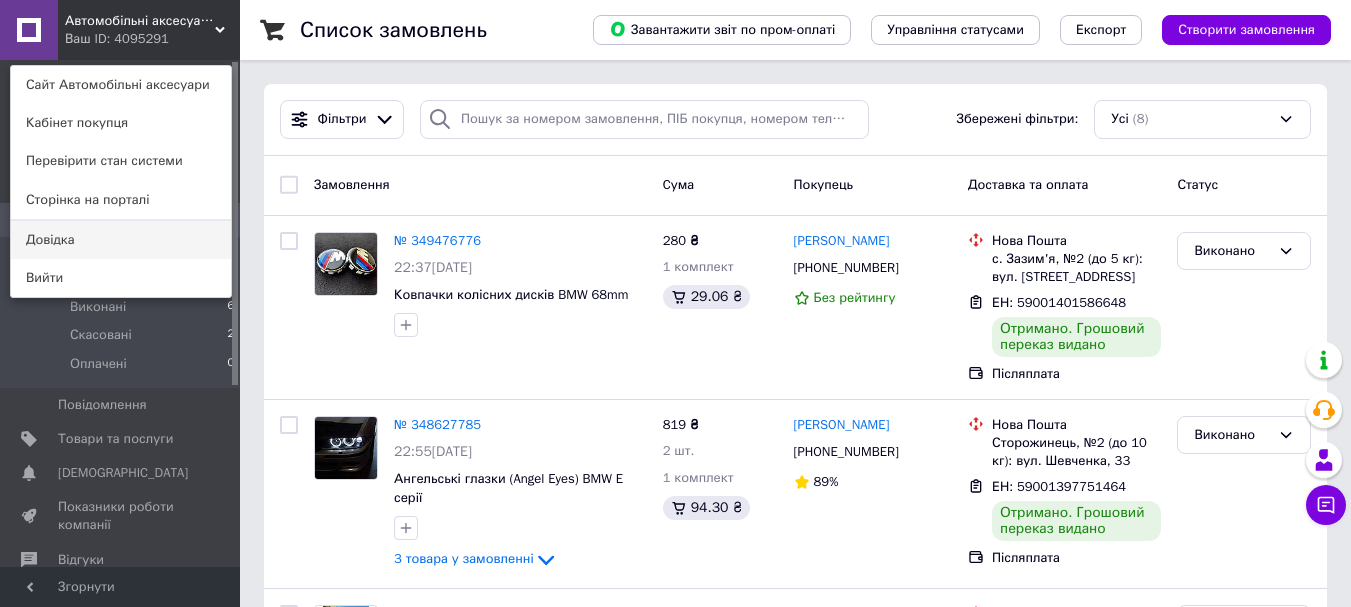 click on "Довідка" at bounding box center [121, 240] 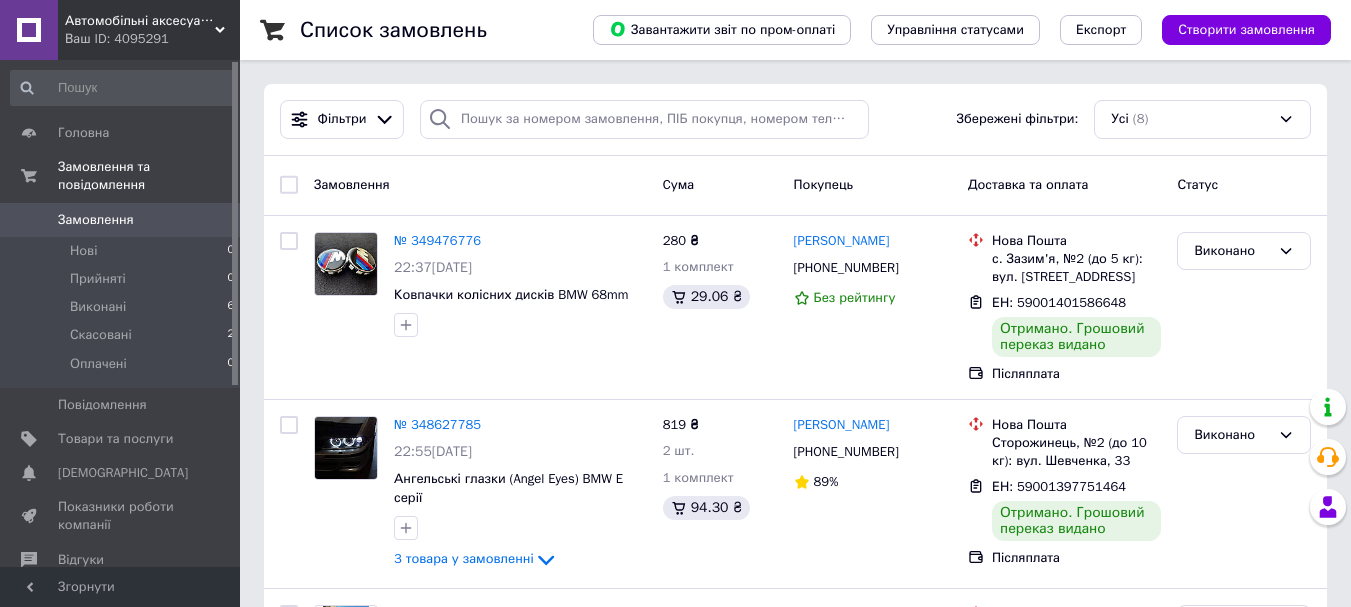 scroll, scrollTop: 0, scrollLeft: 0, axis: both 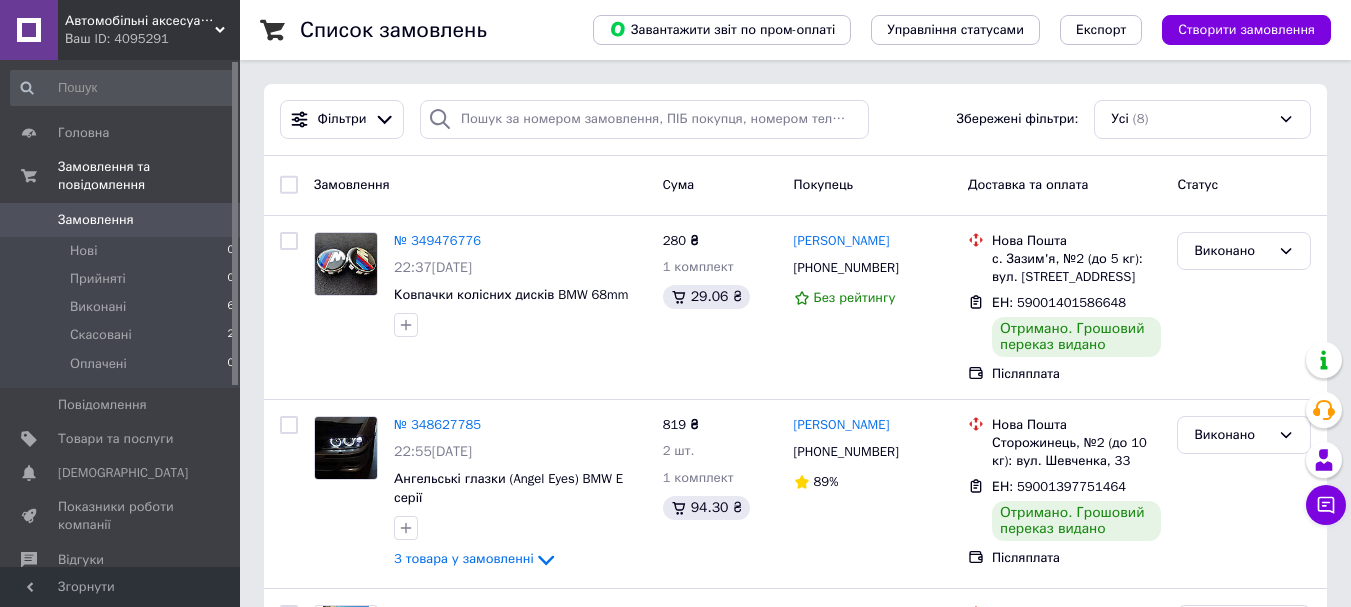 click 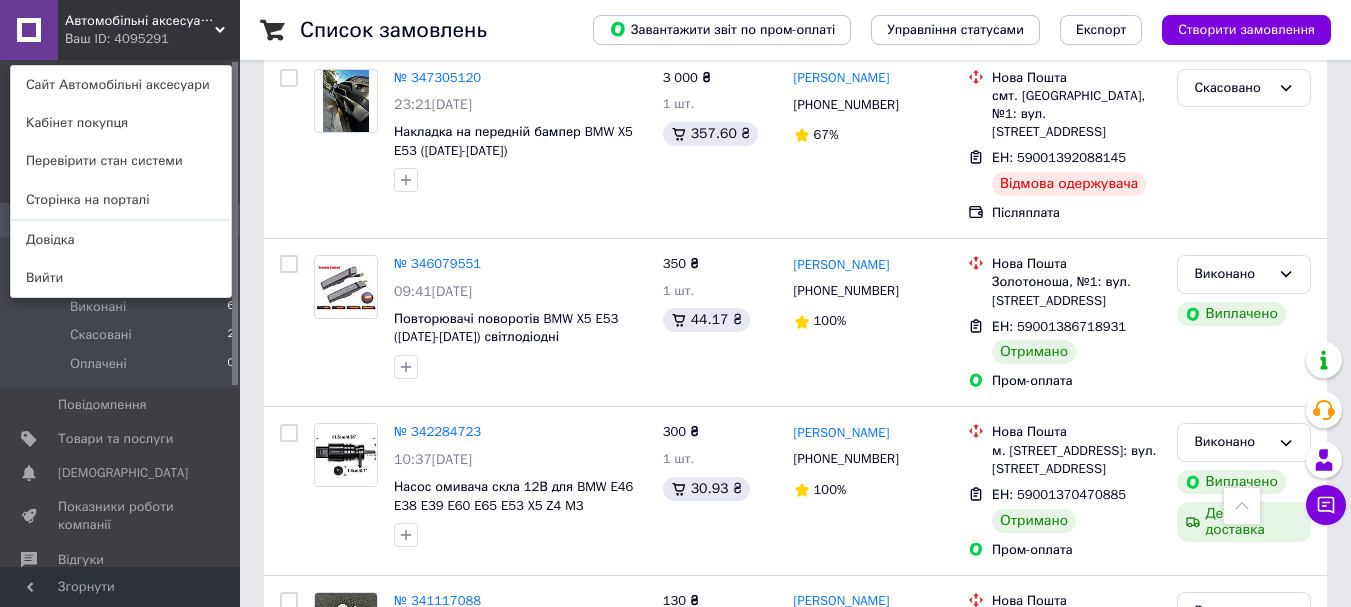 scroll, scrollTop: 400, scrollLeft: 0, axis: vertical 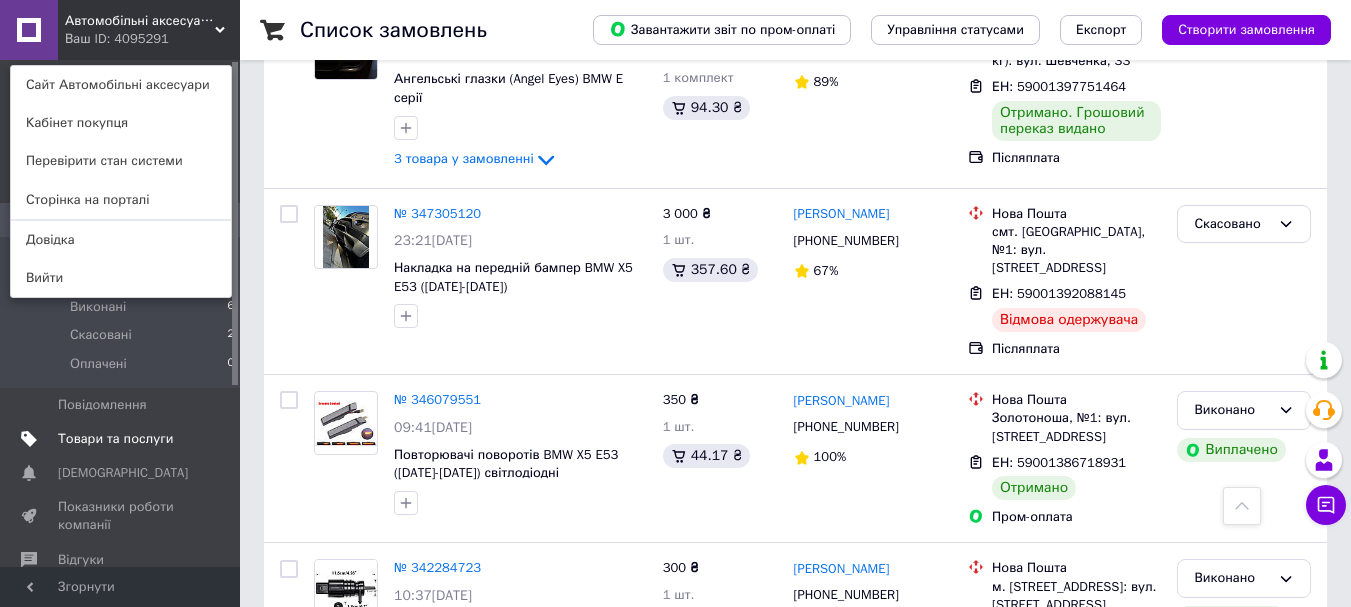 click on "Товари та послуги" at bounding box center [115, 439] 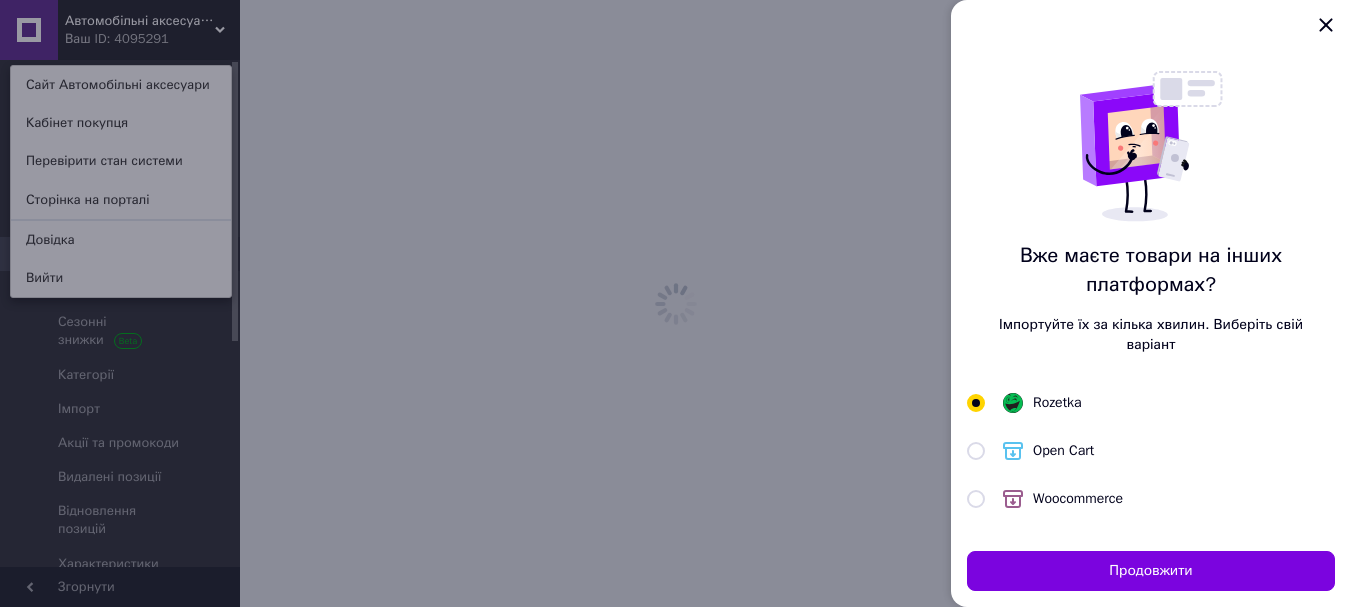 scroll, scrollTop: 0, scrollLeft: 0, axis: both 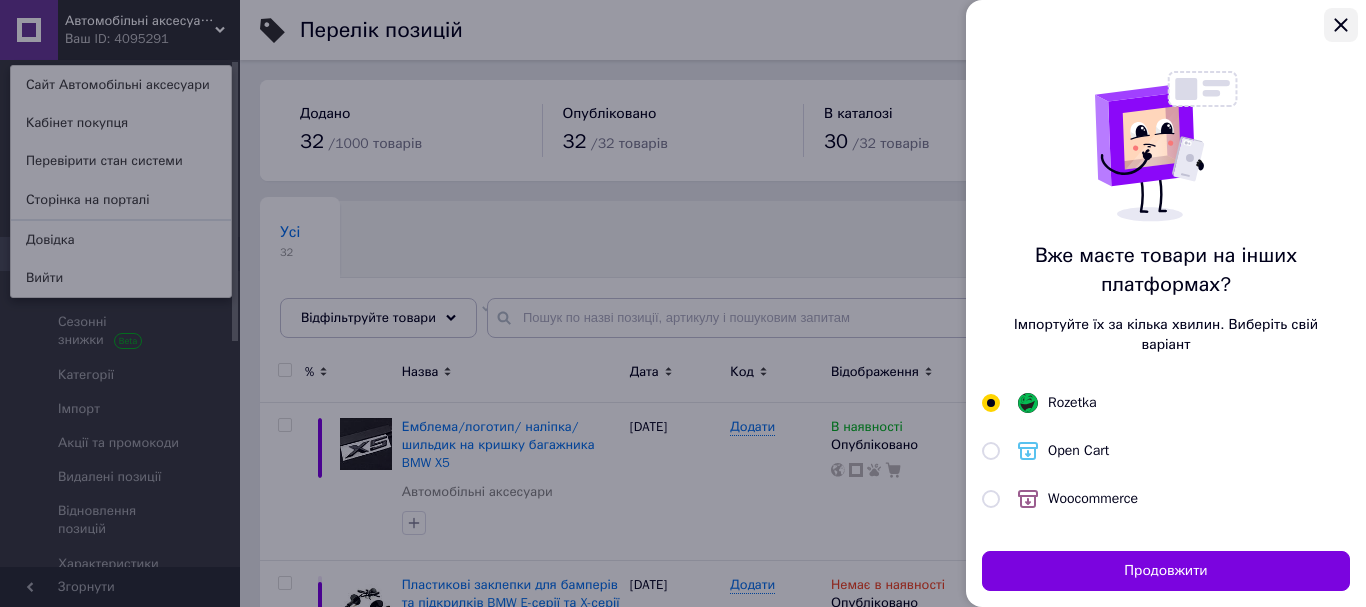 click 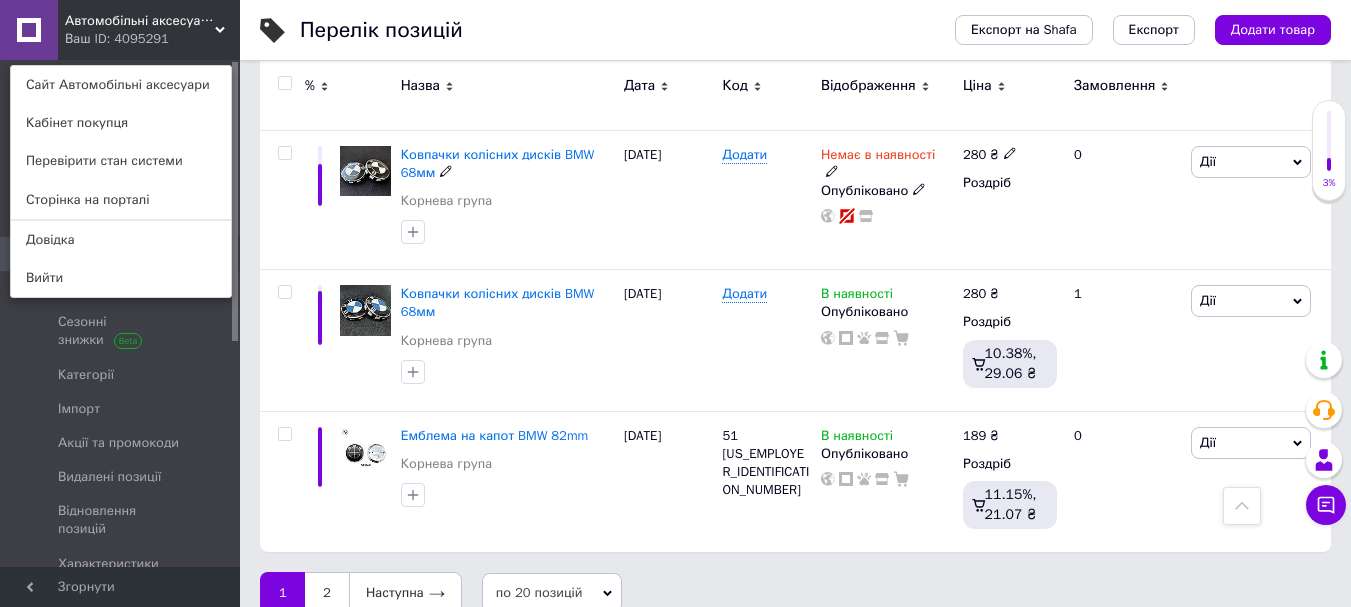 scroll, scrollTop: 2945, scrollLeft: 0, axis: vertical 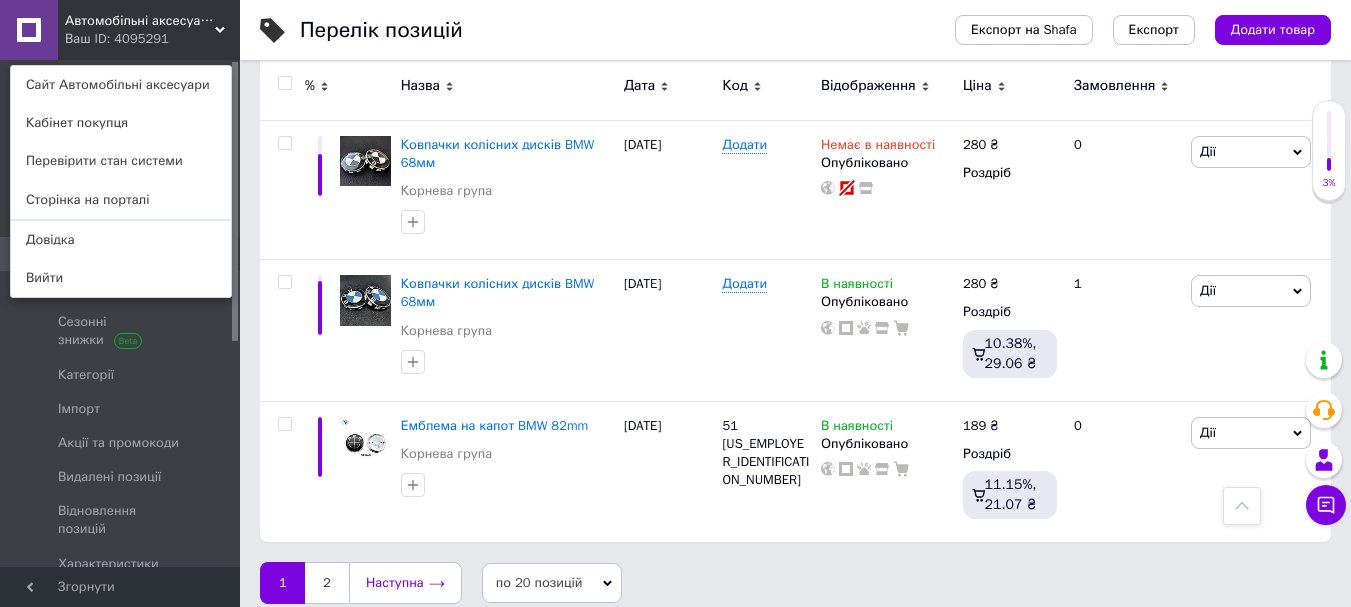 click on "Наступна" at bounding box center (405, 583) 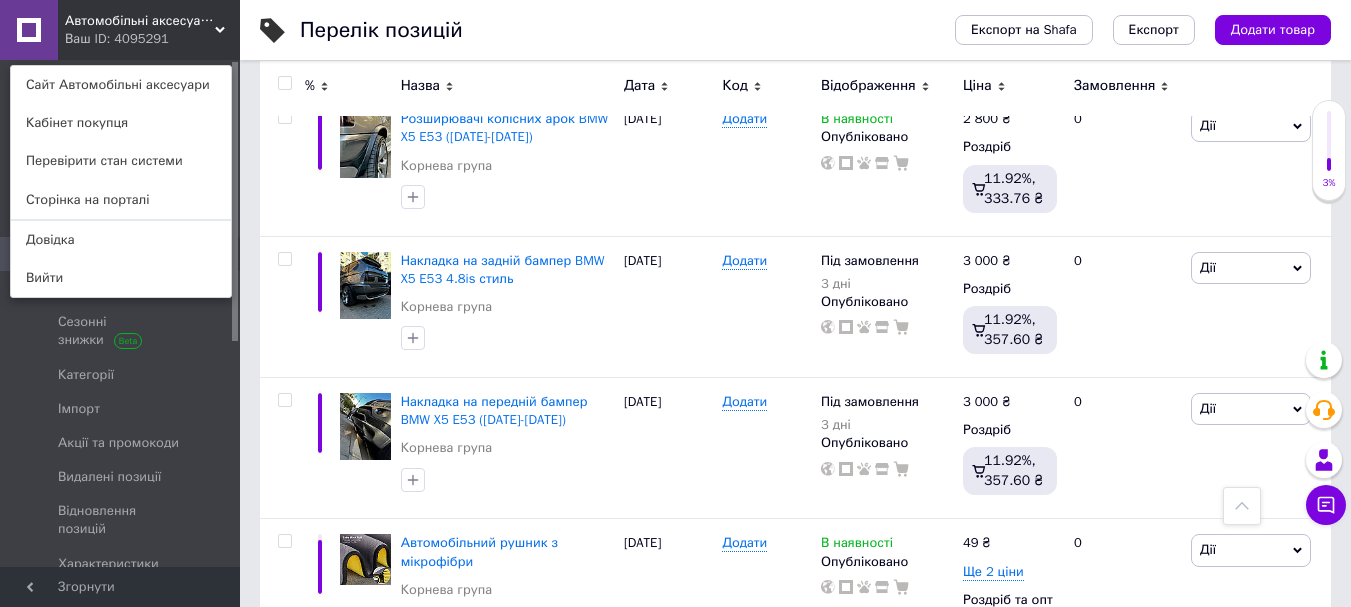 scroll, scrollTop: 731, scrollLeft: 0, axis: vertical 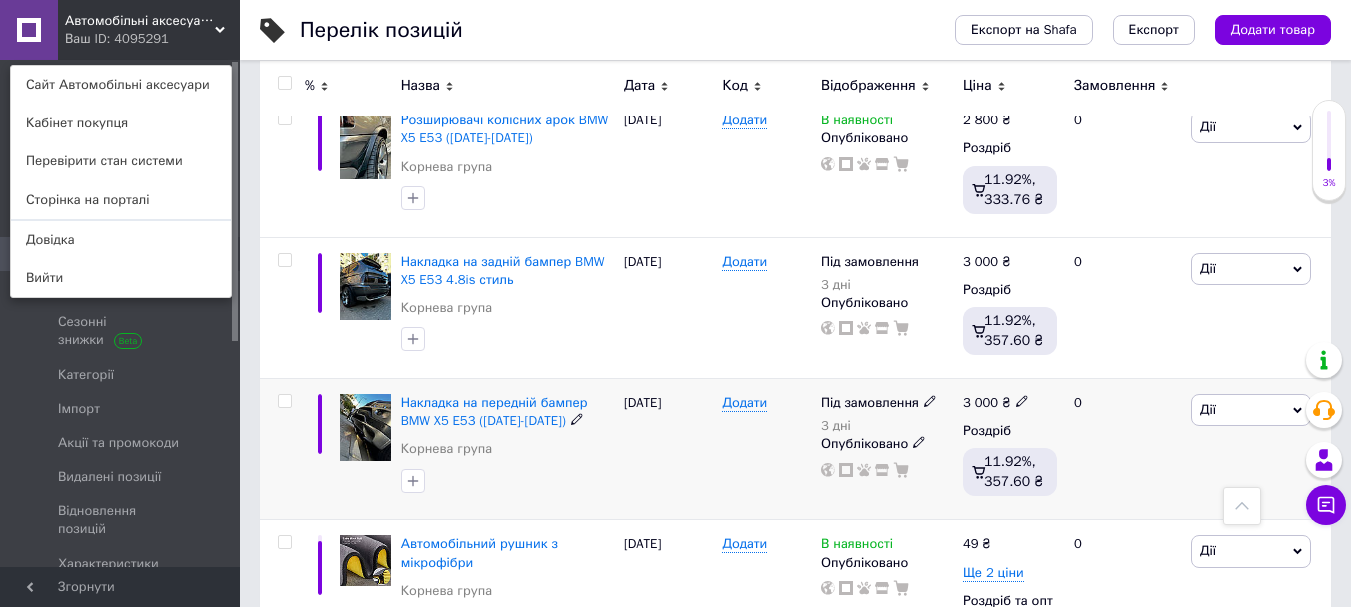 click 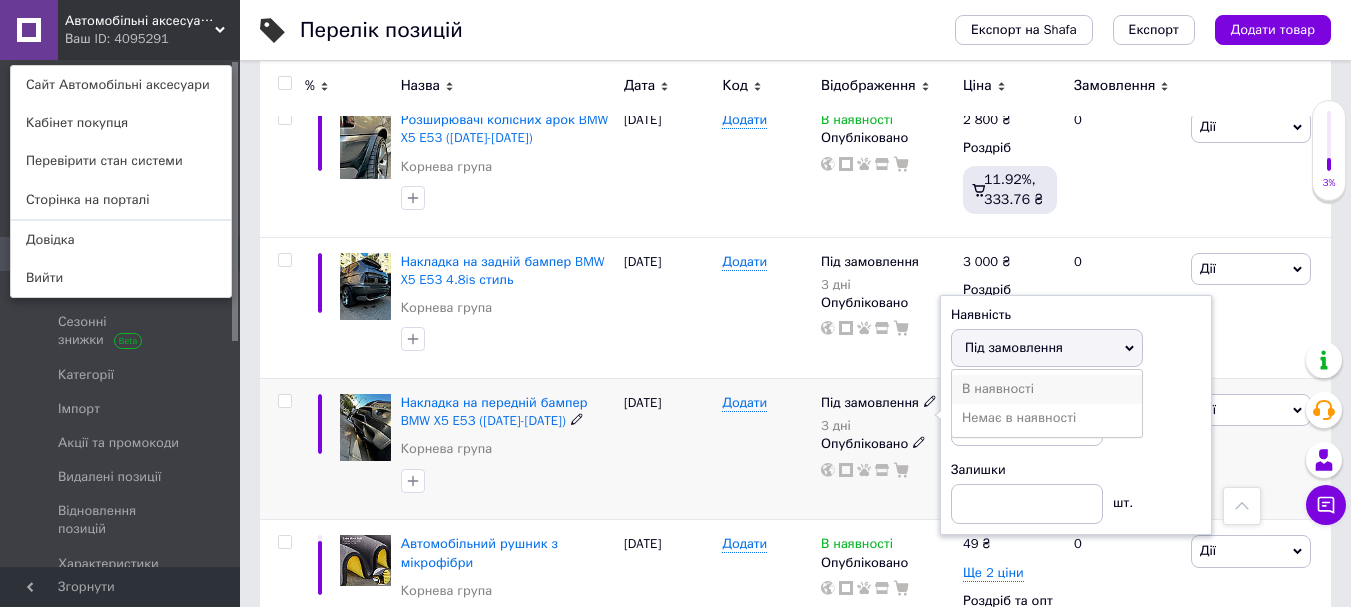 click on "В наявності" at bounding box center (1047, 389) 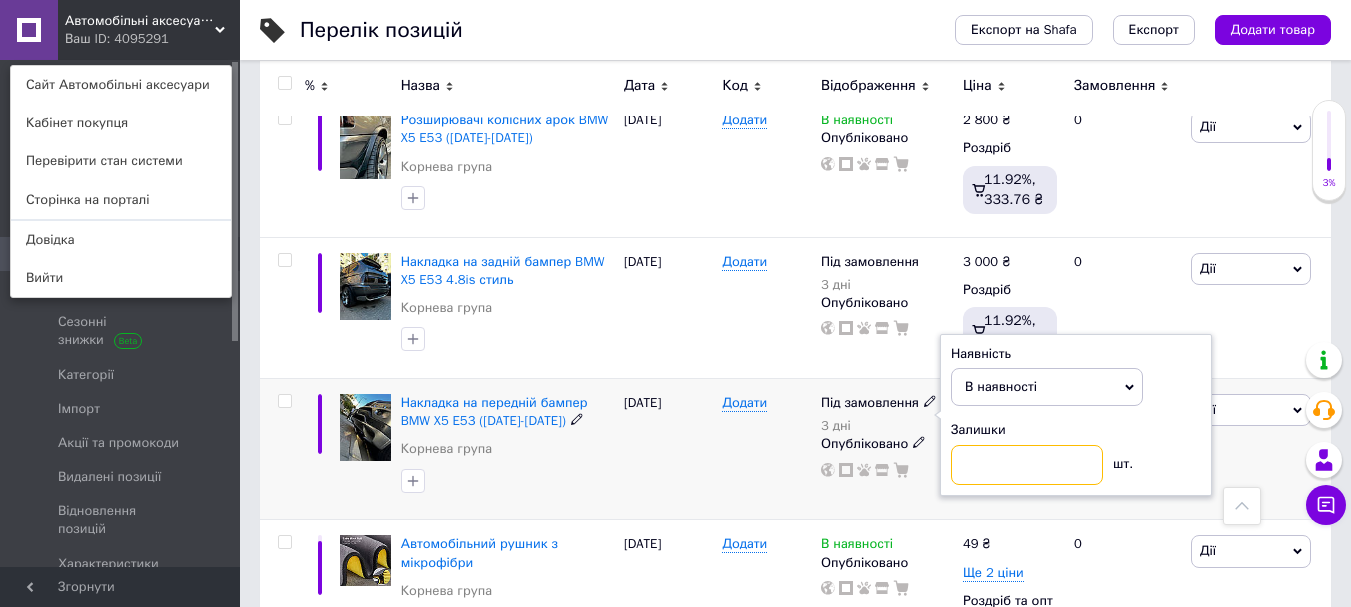 click at bounding box center [1027, 465] 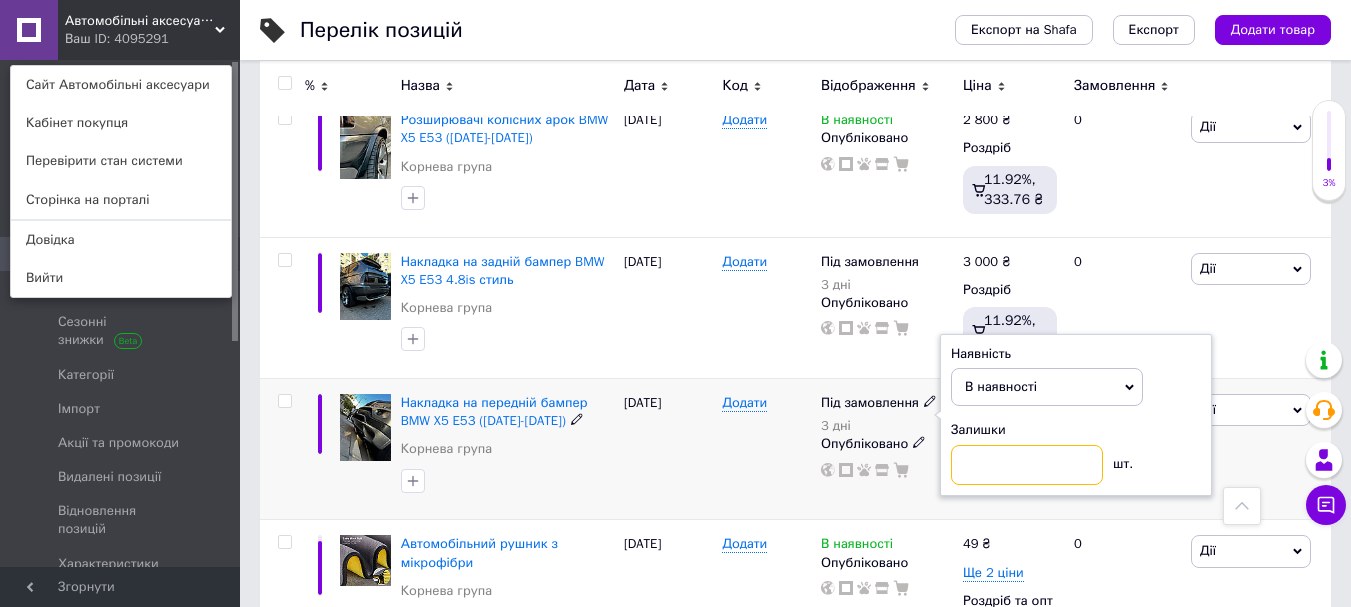 type on "1" 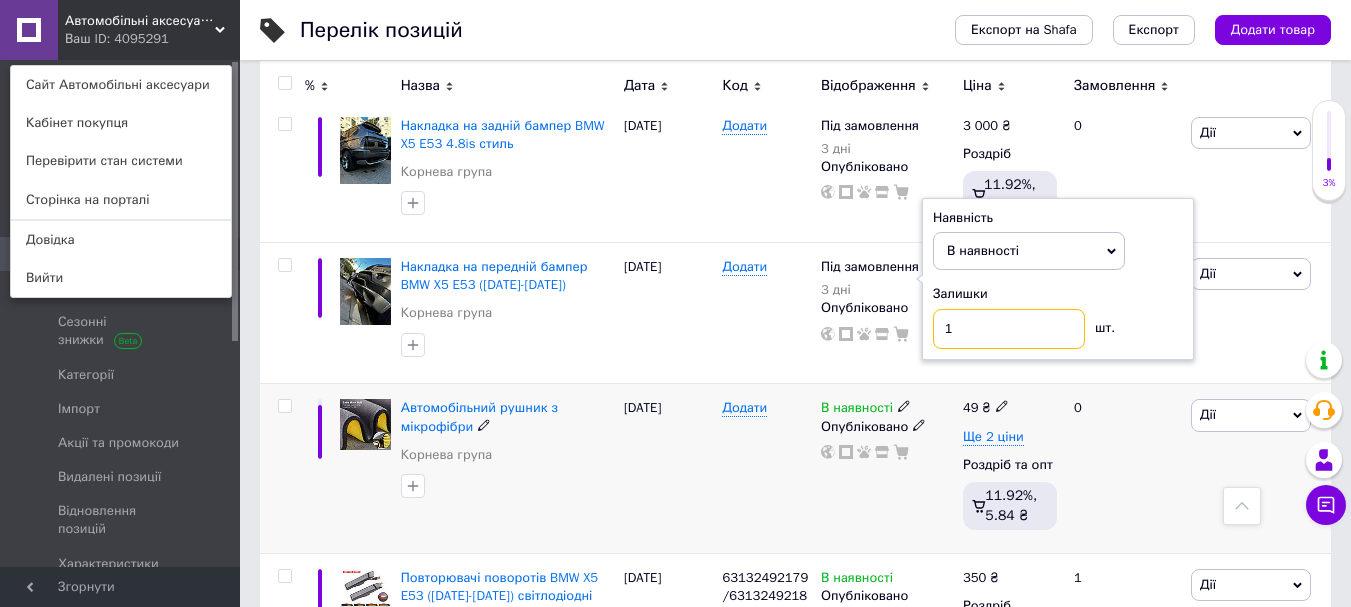 scroll, scrollTop: 731, scrollLeft: 0, axis: vertical 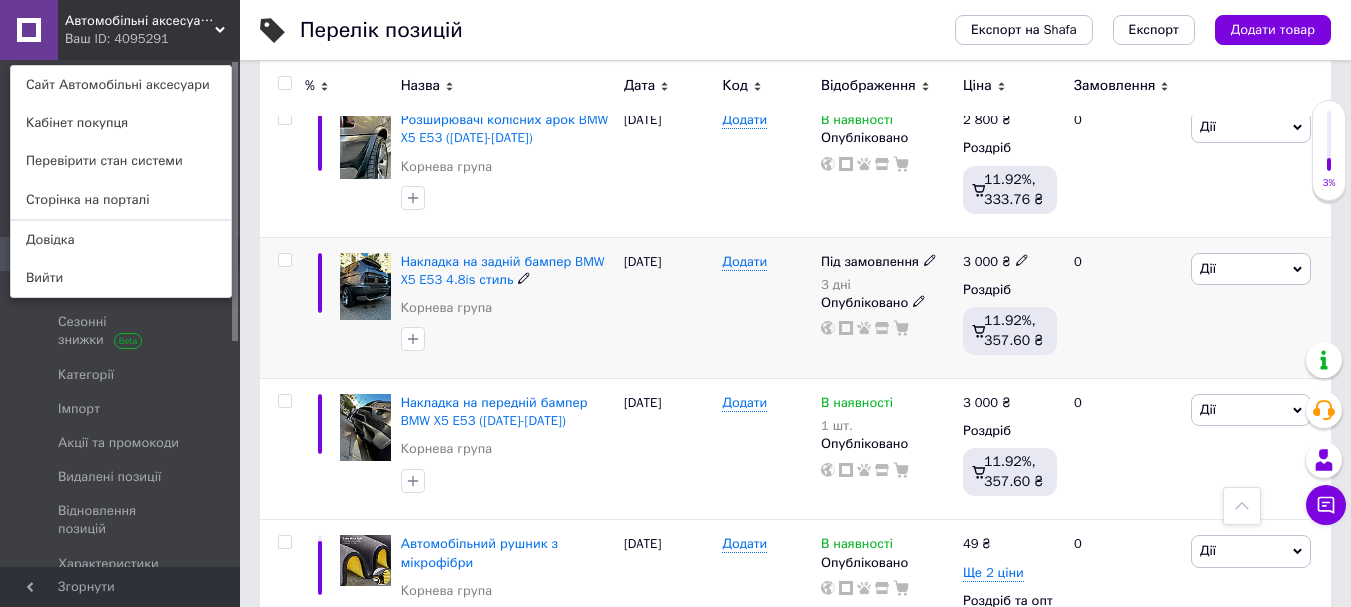 click on "Під замовлення" at bounding box center (879, 262) 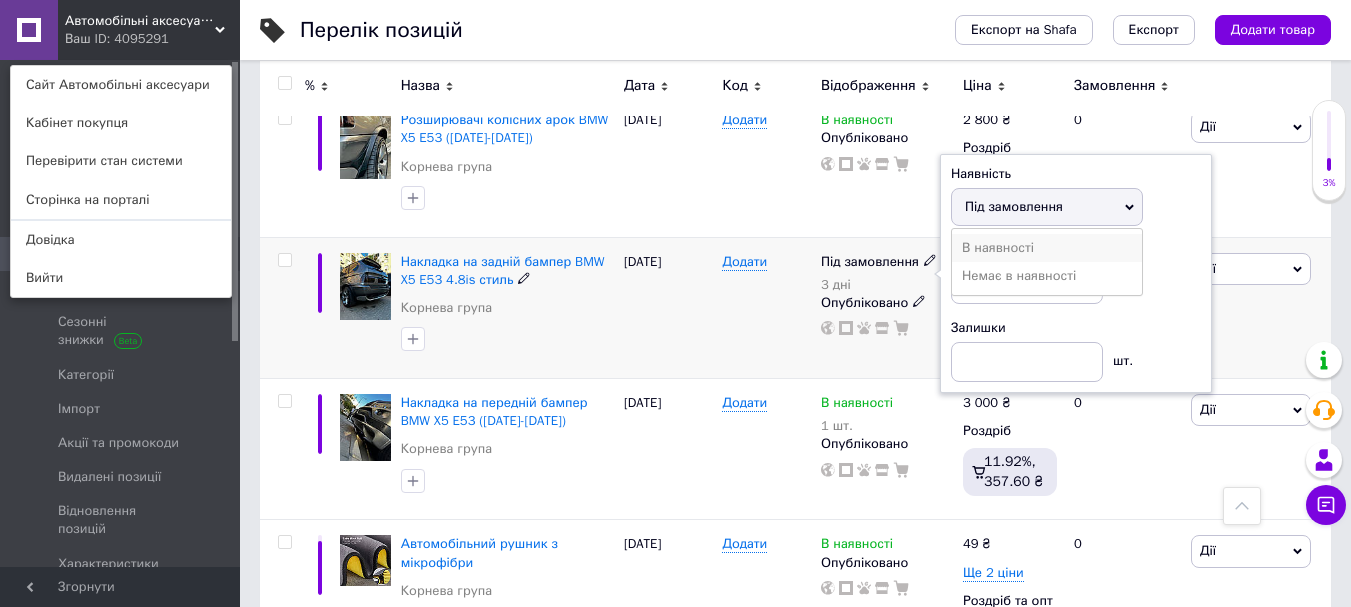 click on "В наявності" at bounding box center [1047, 248] 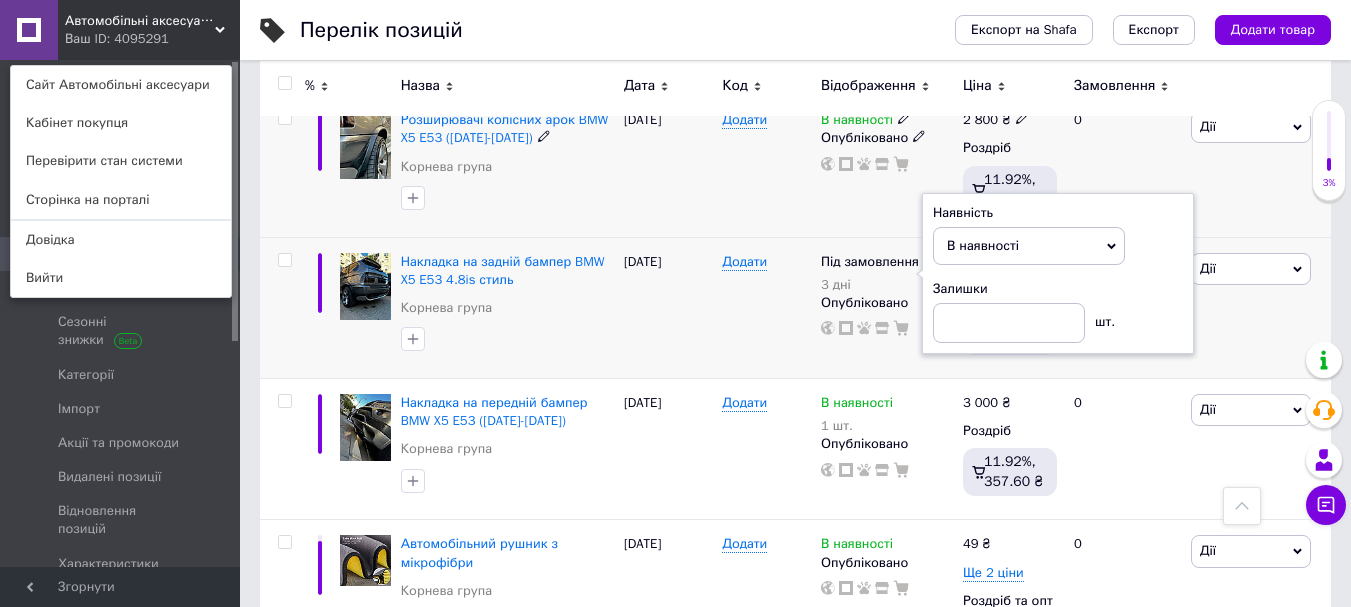 click on "Дії Редагувати Підняти на початок групи Копіювати Знижка Подарунок Супутні Приховати Ярлик Додати на вітрину Додати в кампанію Каталог ProSale Видалити" at bounding box center (1258, 166) 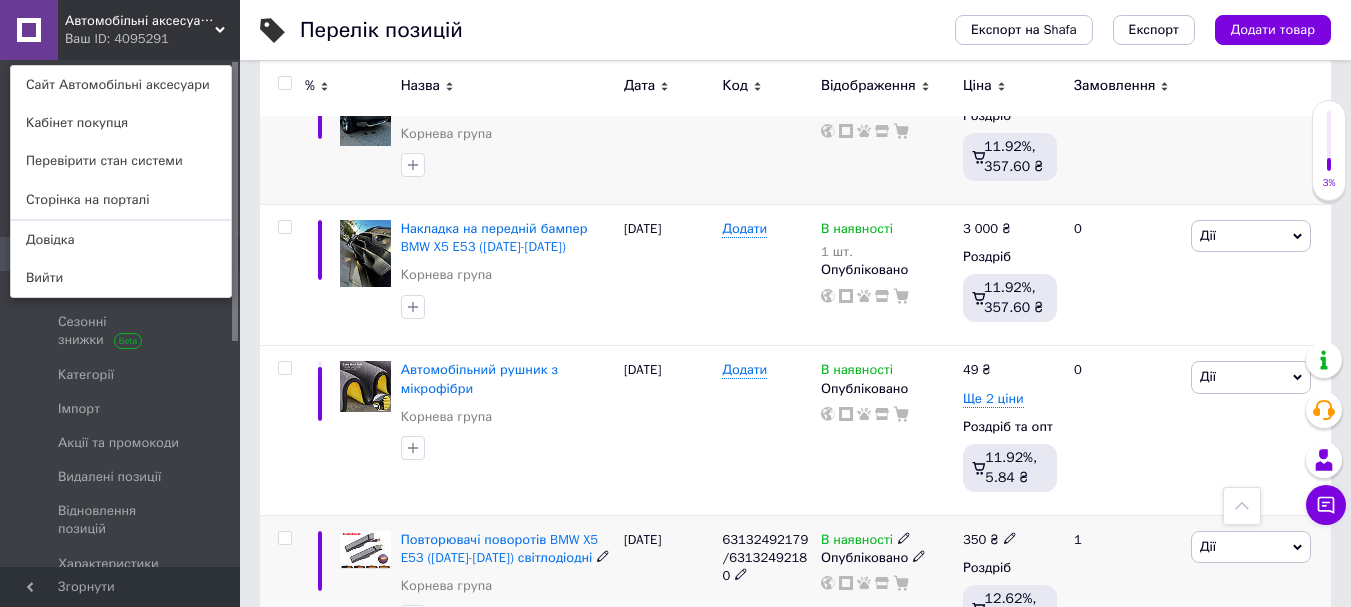scroll, scrollTop: 1131, scrollLeft: 0, axis: vertical 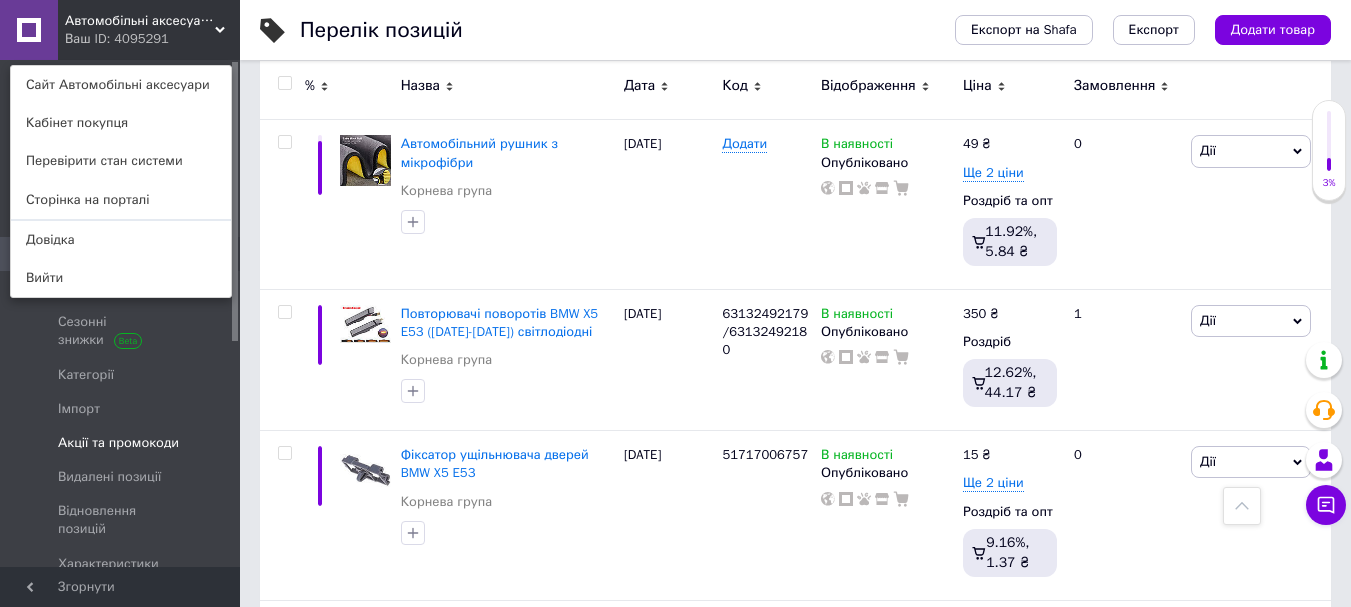 click at bounding box center [29, 443] 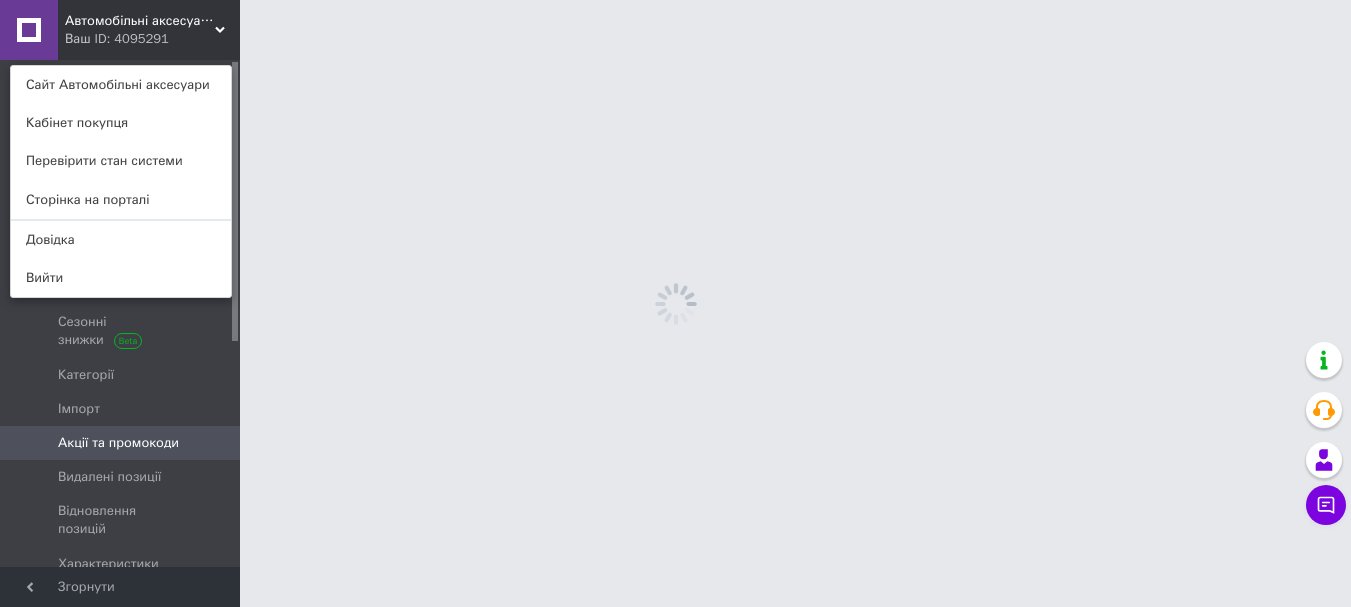 scroll, scrollTop: 0, scrollLeft: 0, axis: both 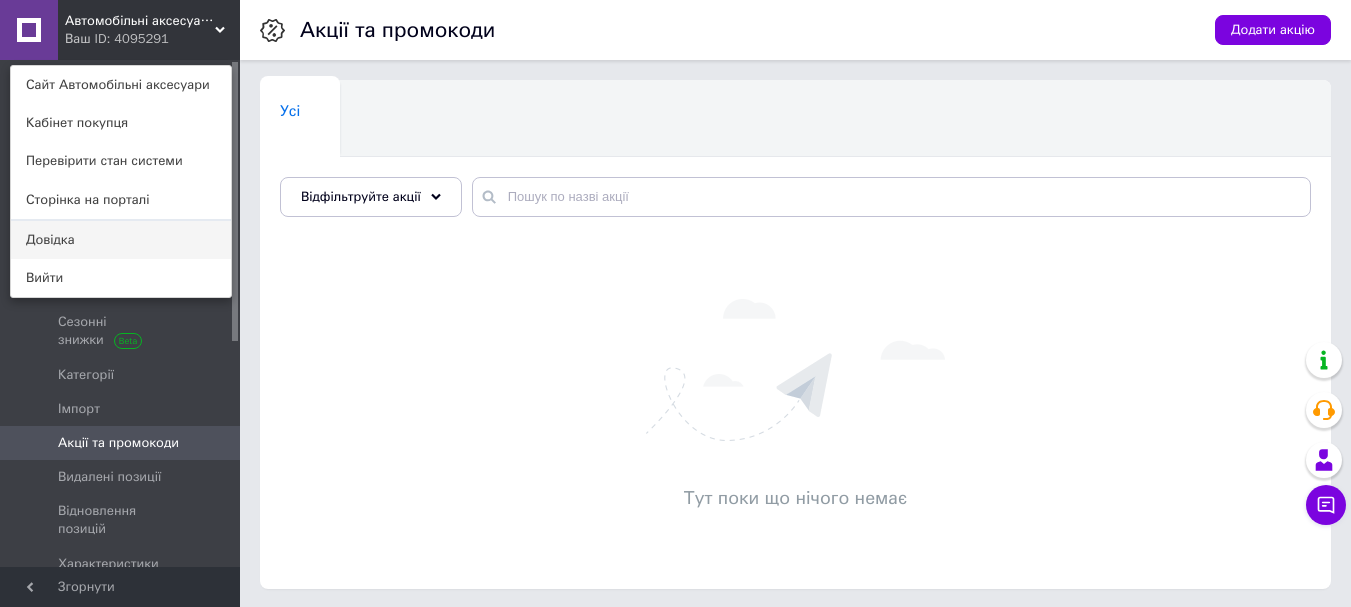 click on "Довідка" at bounding box center (121, 240) 